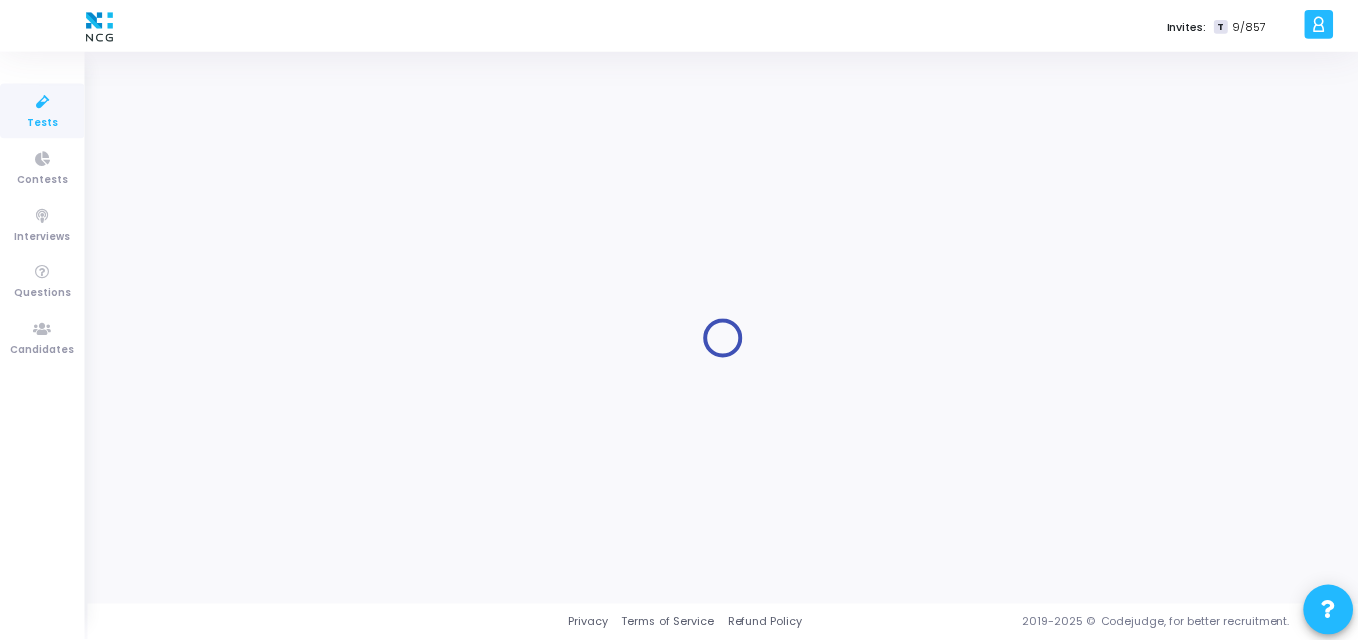 scroll, scrollTop: 0, scrollLeft: 0, axis: both 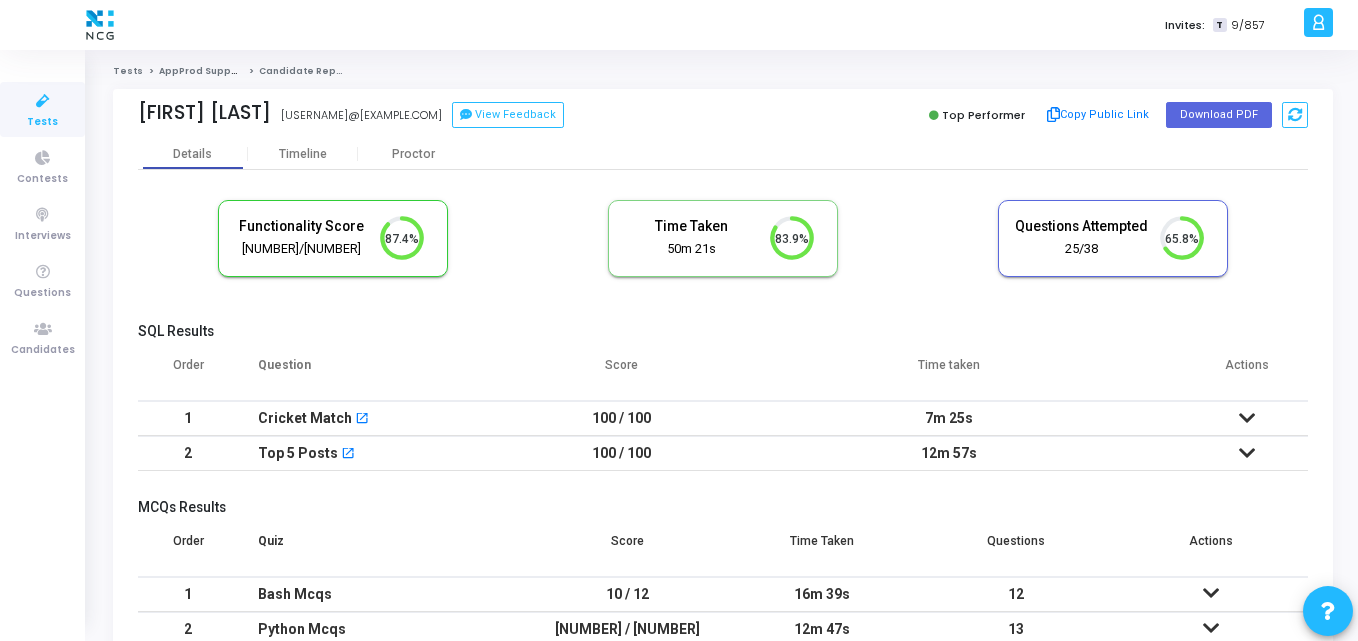 click on "Functionality Score 221/253 87.4% Time Taken calculated once the test is completed Time Taken 50m 21s 83.9% Questions Attempted 25/38 65.8% SQL Results Order  Question   Score   Time taken   Actions  1  Cricket Match  open_in_new  100 / 100   7m 25s   No submissions found!  2  Top 5 Posts  open_in_new  100 / 100   12m 57s   No submissions found!  MCQs Results Order  Quiz   Score   Time Taken   Questions   Actions  1 Bash Mcqs  10 / 12  16m 39s  12  S. No.   Question   Status   Score Q1 Predict the ouput of the below program ? open_in_new  Passed  1/1 Q2 If script.sh runs in the current directory. It will fail . Why ? open_in_new  Passed  1/1 Q3 What does this script accomplish? open_in_new  Failed  0/1 Q4 What does the following program predicts ? open_in_new  Passed  1/1 Q5 Which command is being run in this script to check if file.txt exists?
if [ -f file.txt ]; then
echo "file.txt exists"
fi open_in_new  Passed  1/1 Q6 Which arithmetic expression will give the precise answer ? open_in_new  Passed  1/1" at bounding box center (723, 441) 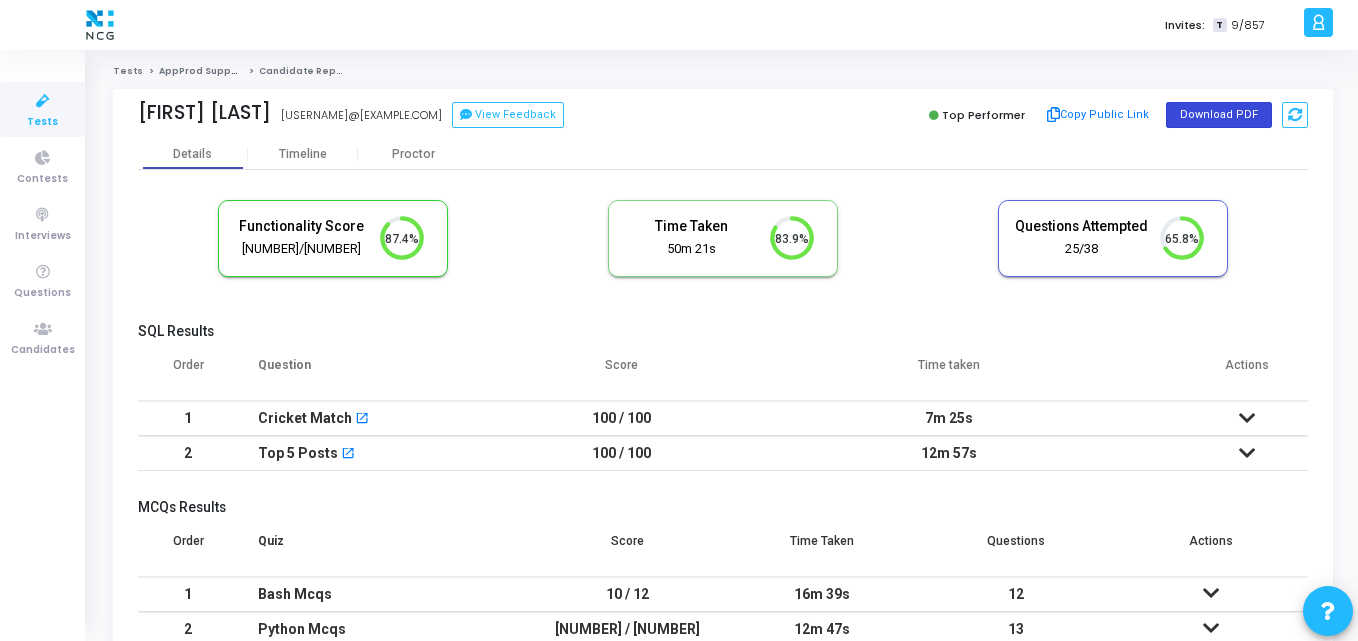 click on "Download PDF" 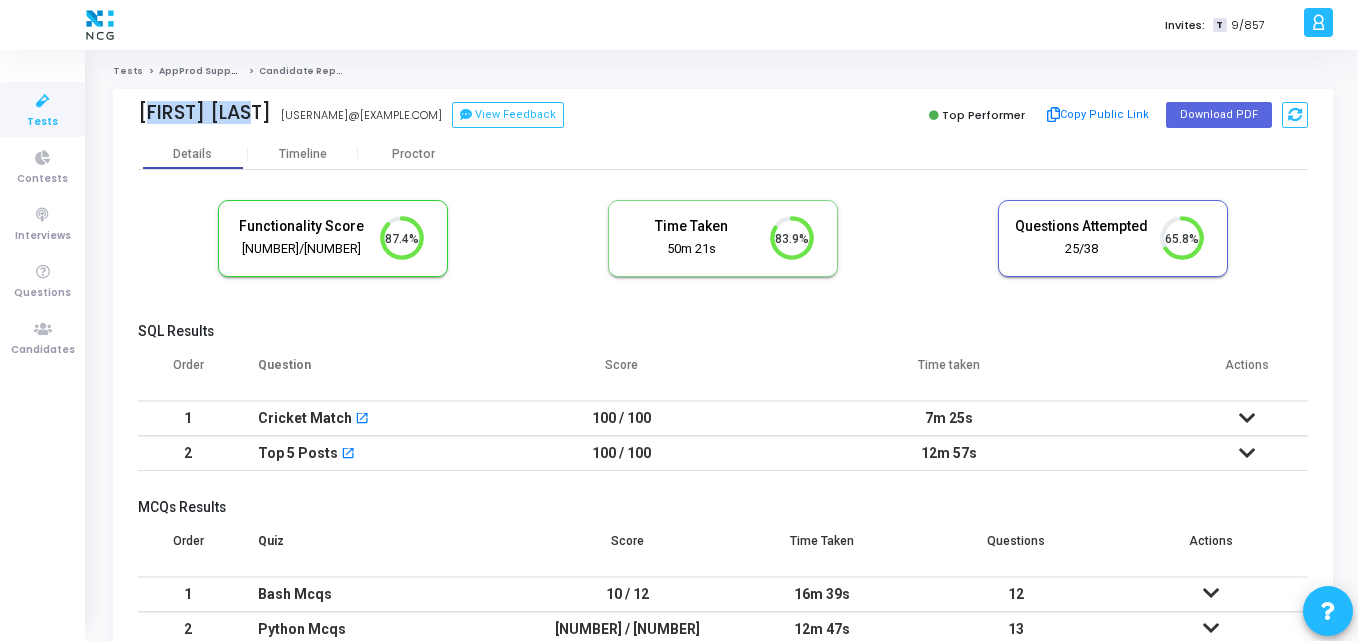 drag, startPoint x: 249, startPoint y: 112, endPoint x: 132, endPoint y: 116, distance: 117.06836 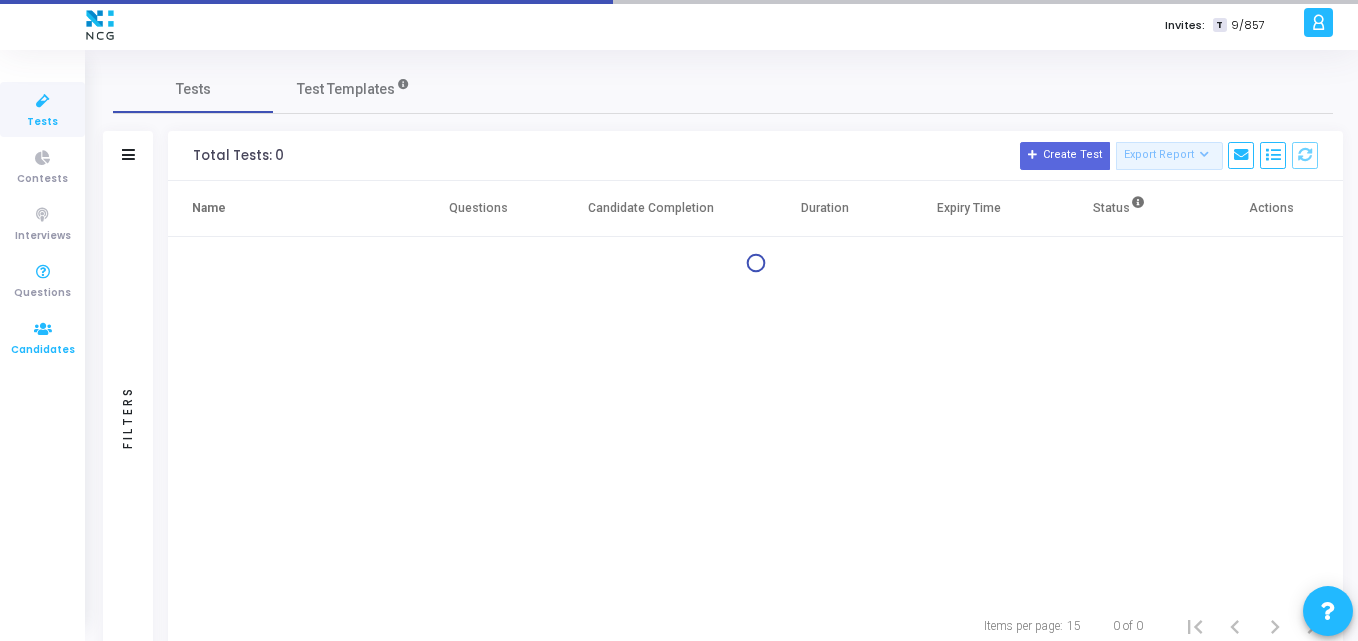 click at bounding box center (43, 329) 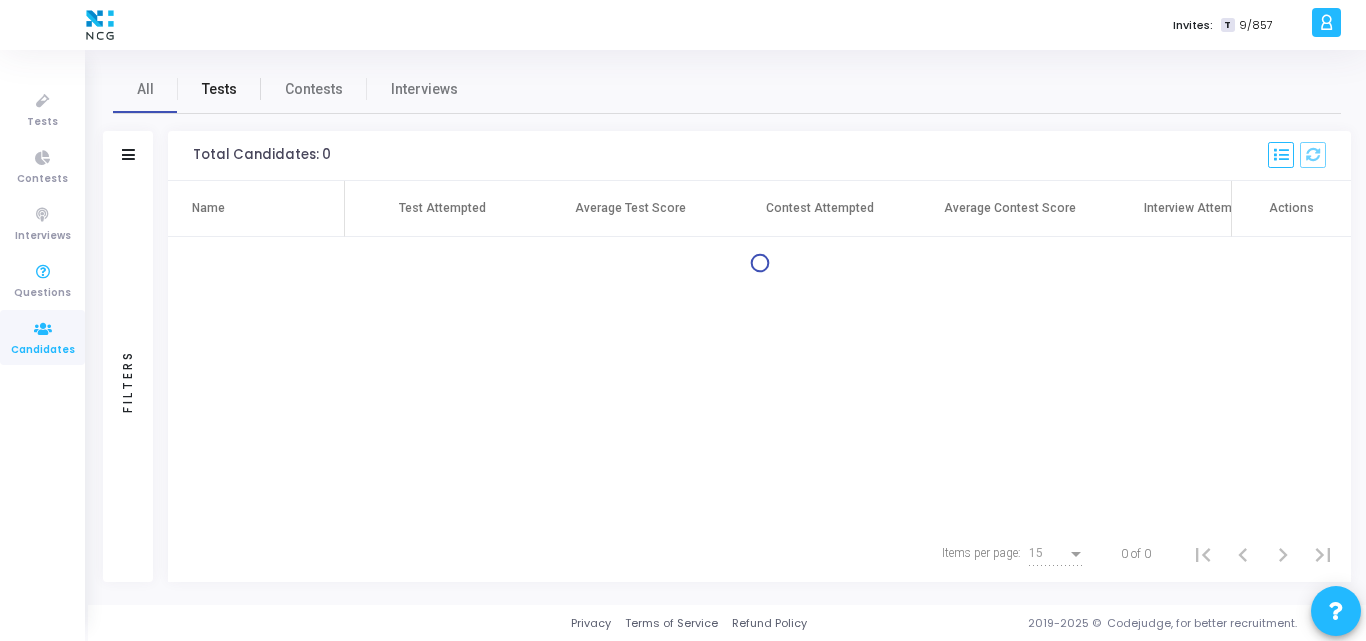 click on "Tests" at bounding box center [219, 89] 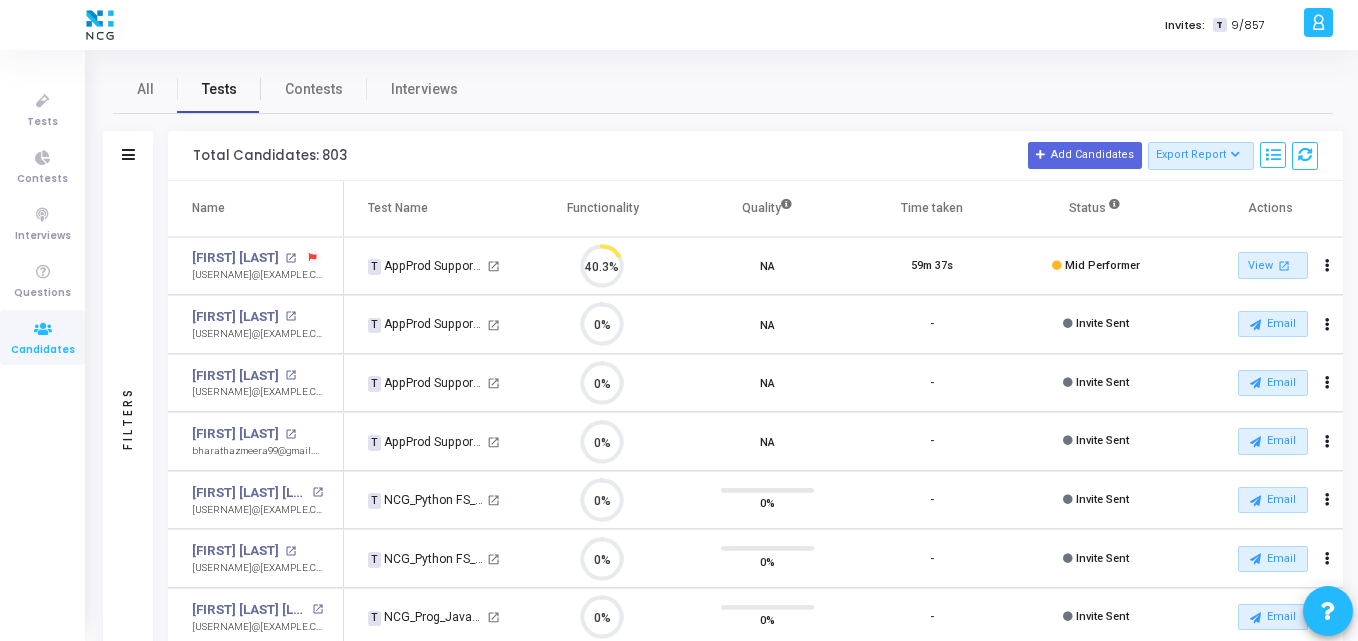 scroll, scrollTop: 9, scrollLeft: 9, axis: both 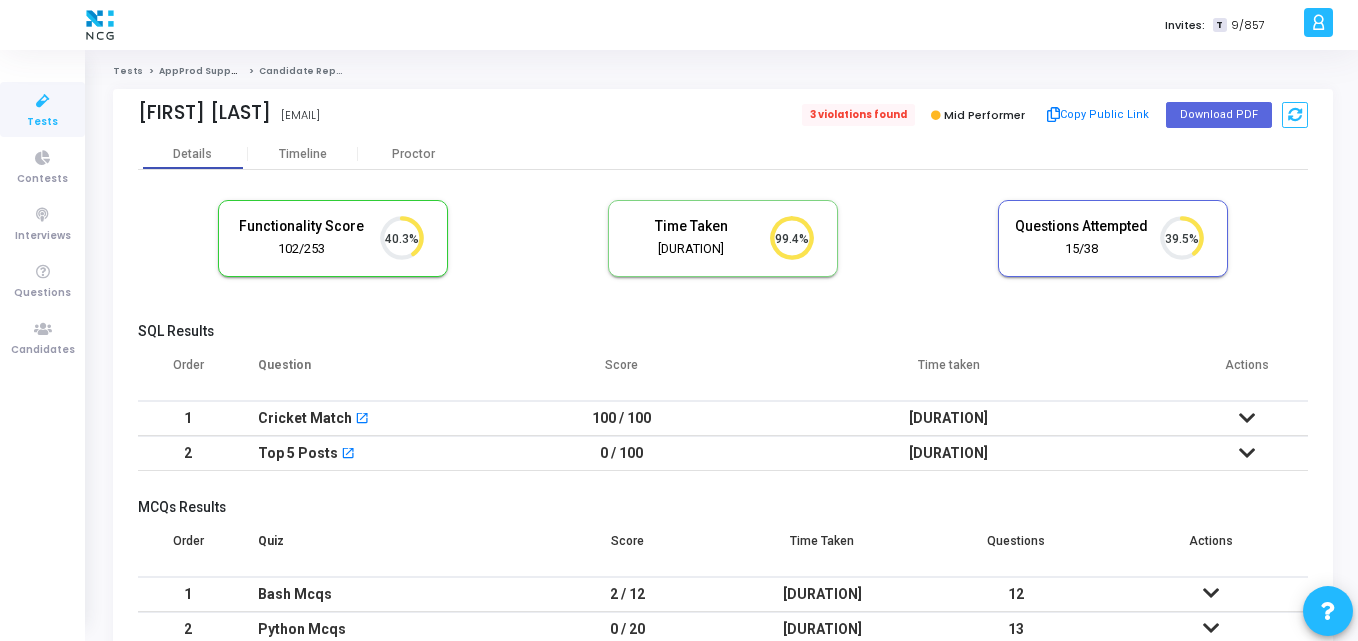 click on "3 violations found" 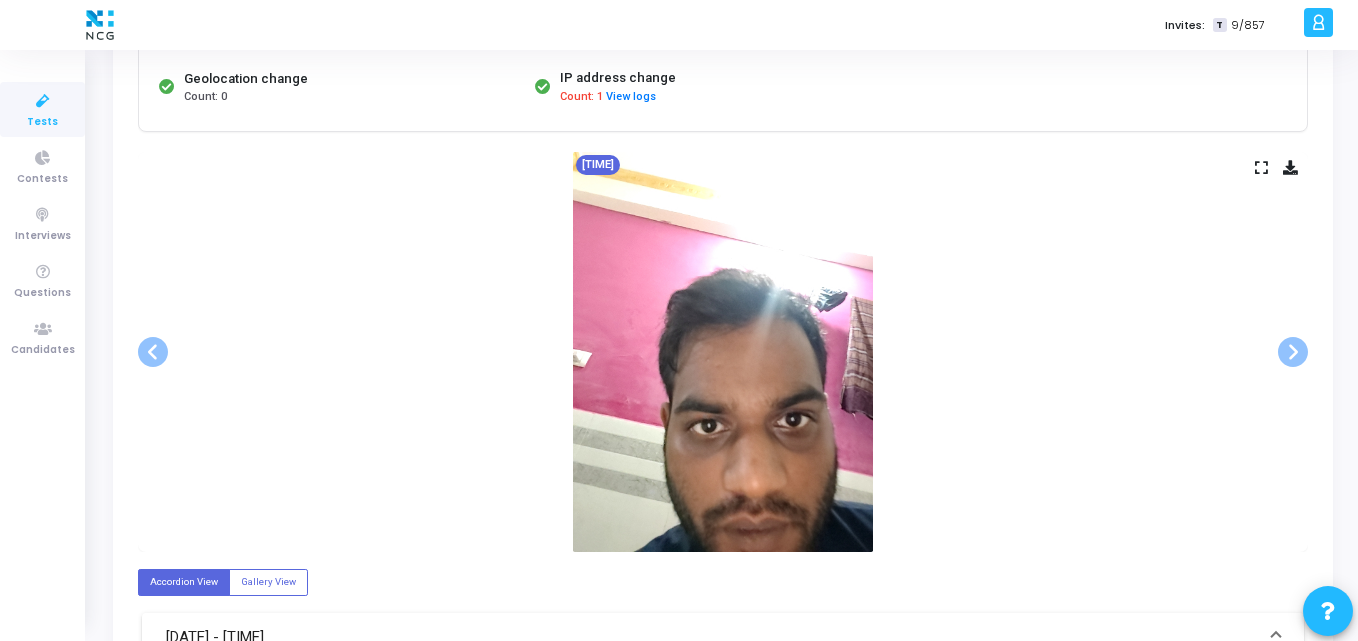 scroll, scrollTop: 0, scrollLeft: 0, axis: both 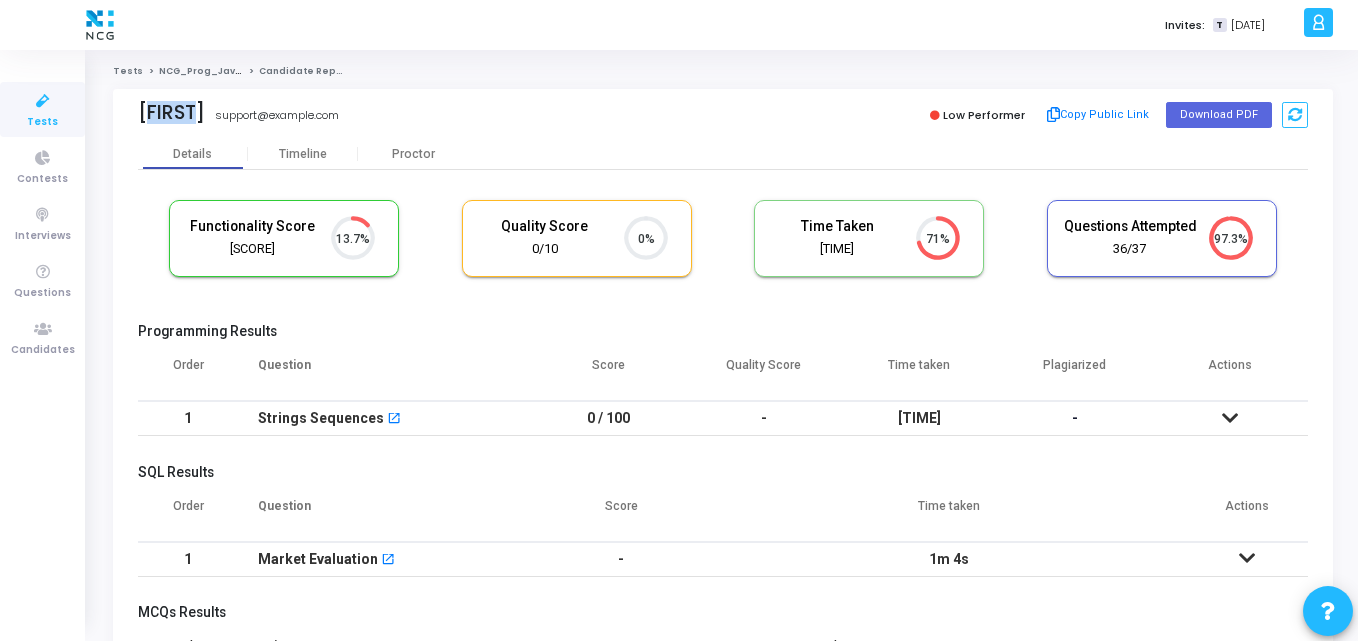 drag, startPoint x: 194, startPoint y: 115, endPoint x: 92, endPoint y: 103, distance: 102.70345 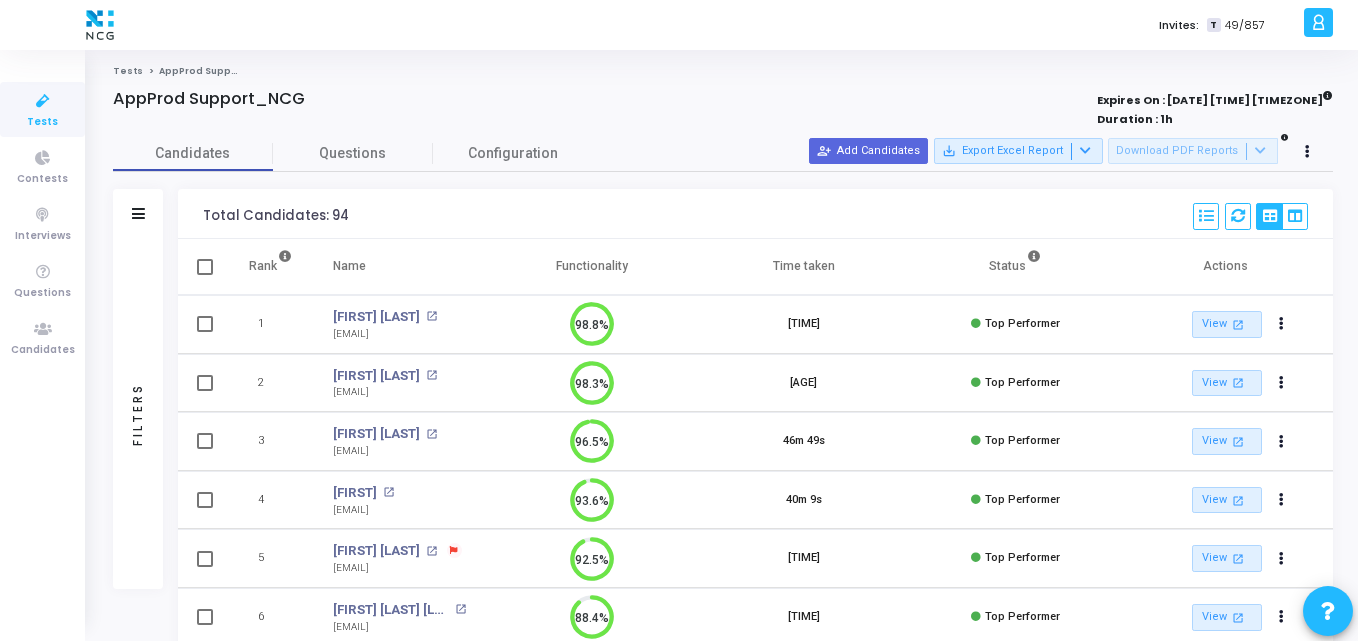 scroll, scrollTop: 0, scrollLeft: 0, axis: both 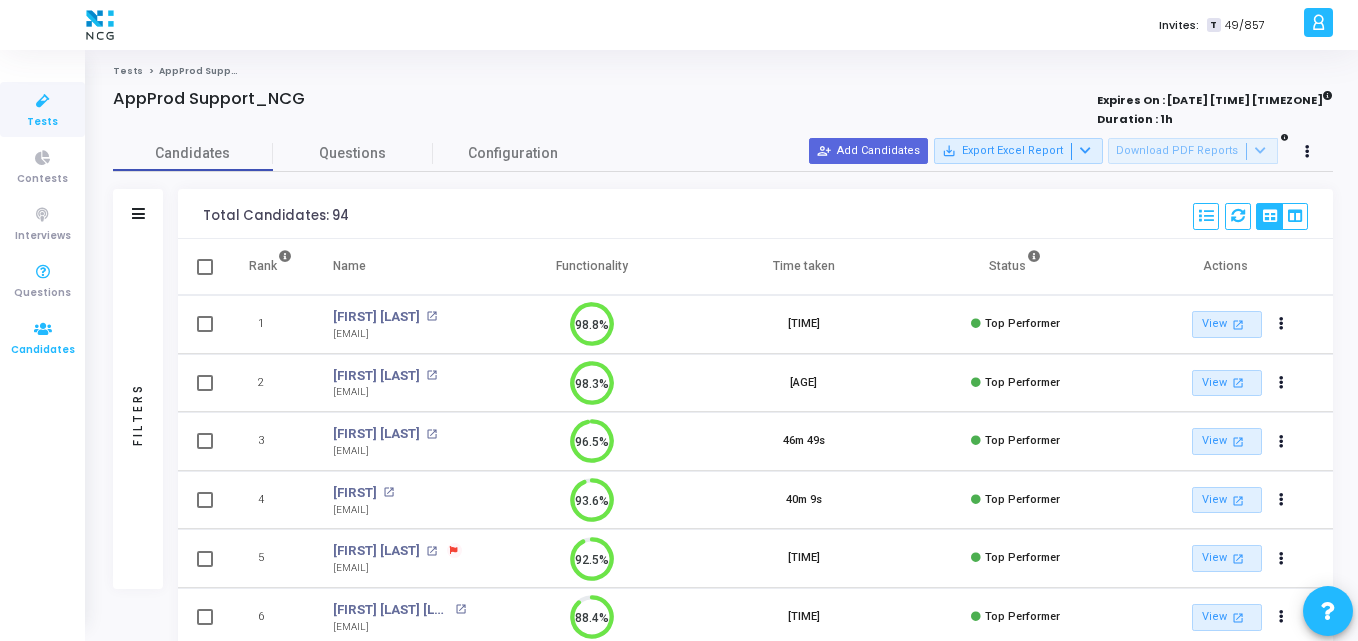 click at bounding box center [43, 329] 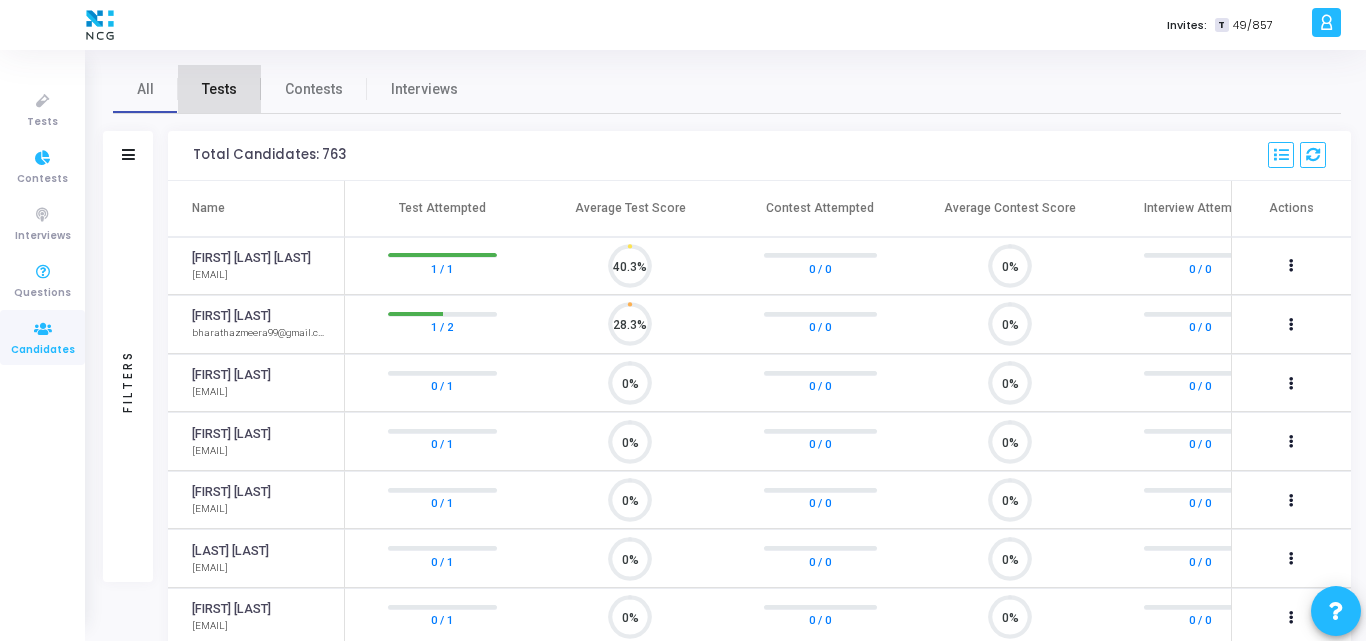click on "Tests" at bounding box center (219, 89) 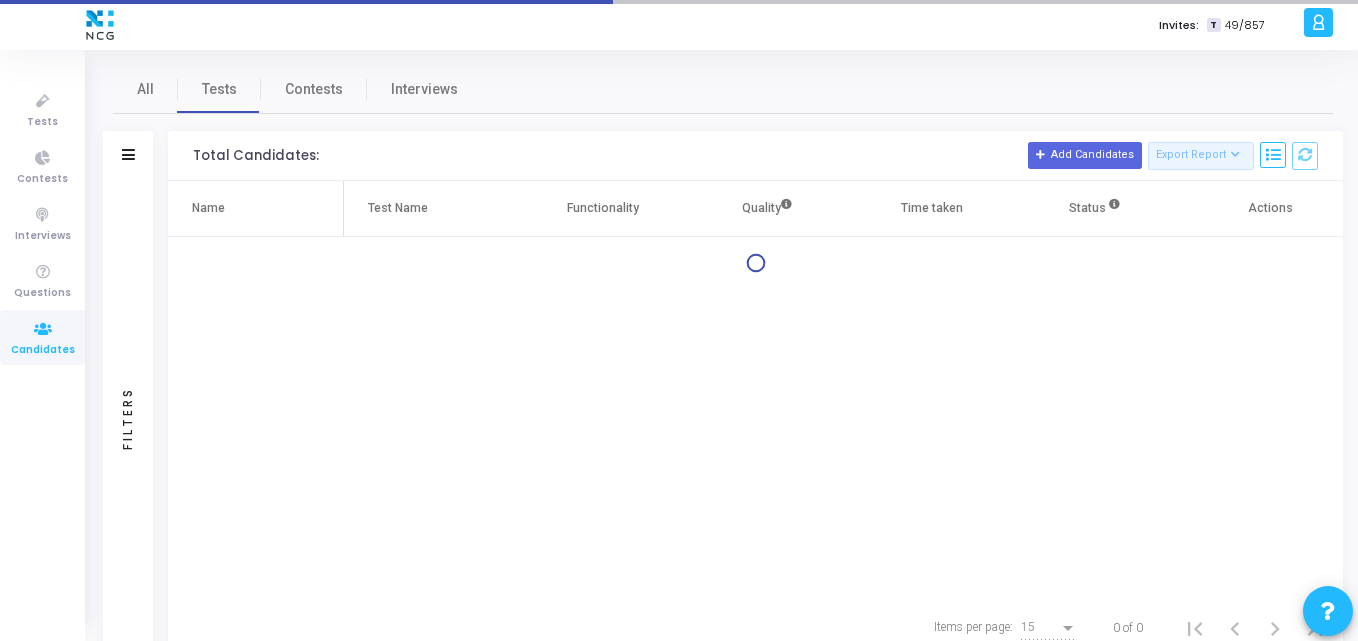 click on "Filters" 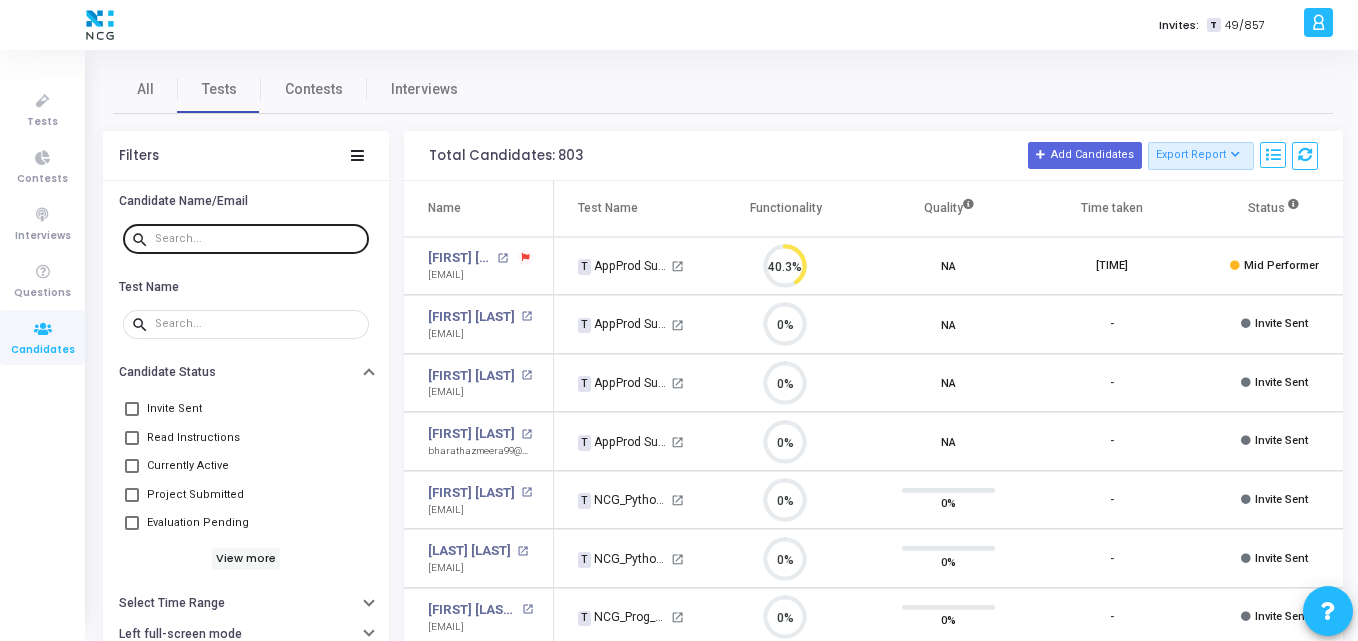 click at bounding box center (258, 238) 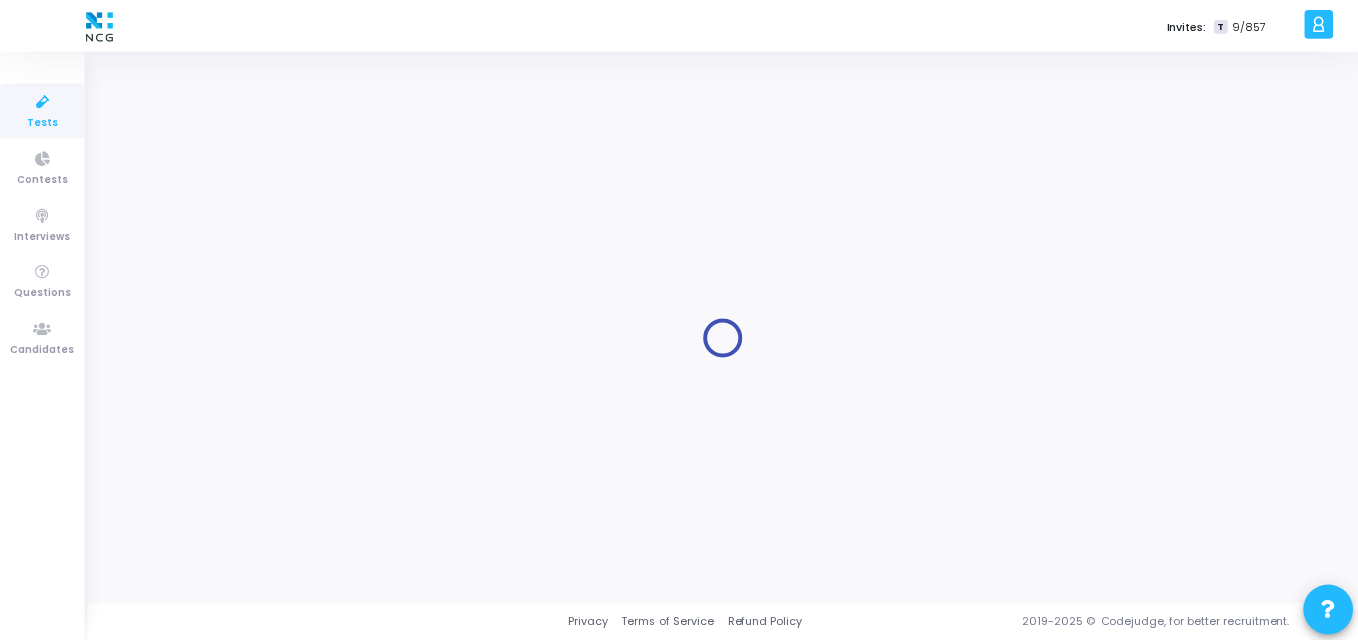 scroll, scrollTop: 0, scrollLeft: 0, axis: both 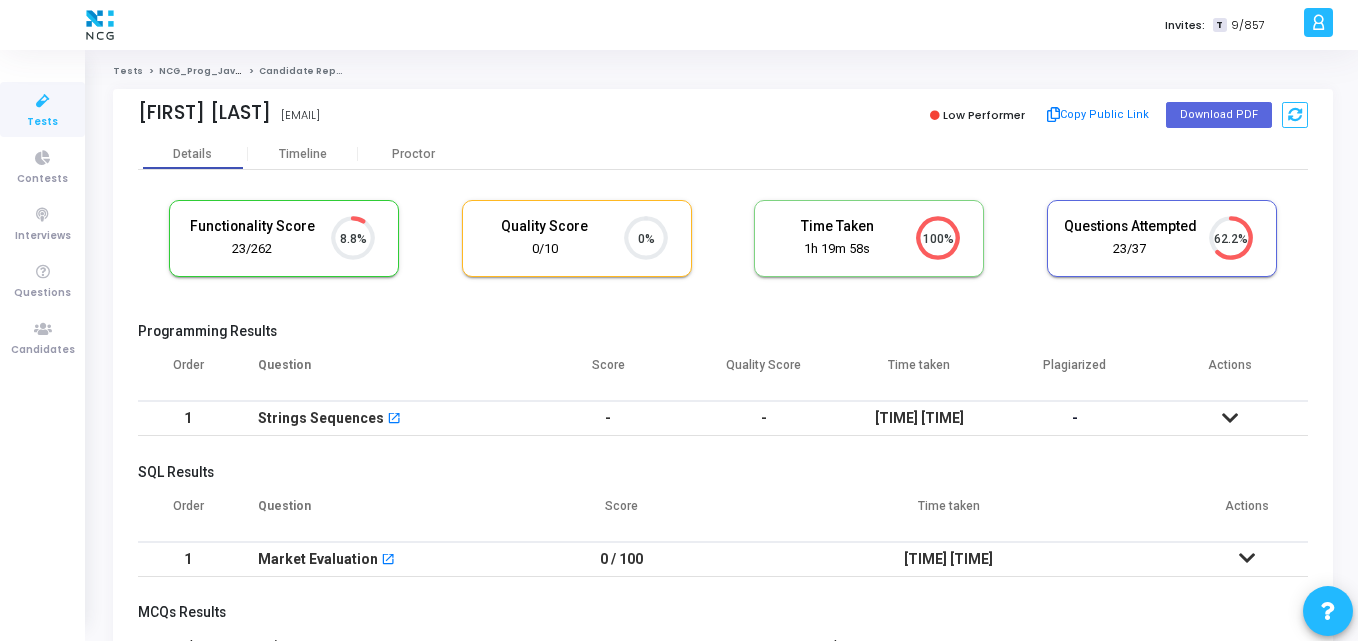 click on "Programming Results Order  Question   Score   Quality Score   Time taken   Plagiarized   Actions  1  Strings Sequences  open_in_new   -   -   [TIME] [TIME]   -   No submissions found!" at bounding box center [723, 385] 